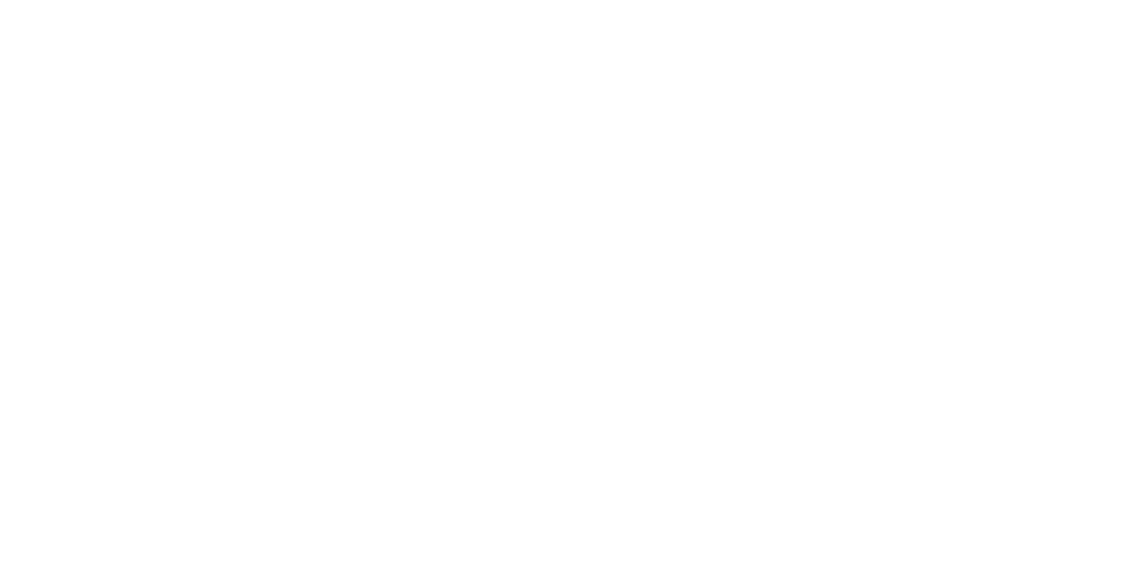 scroll, scrollTop: 0, scrollLeft: 0, axis: both 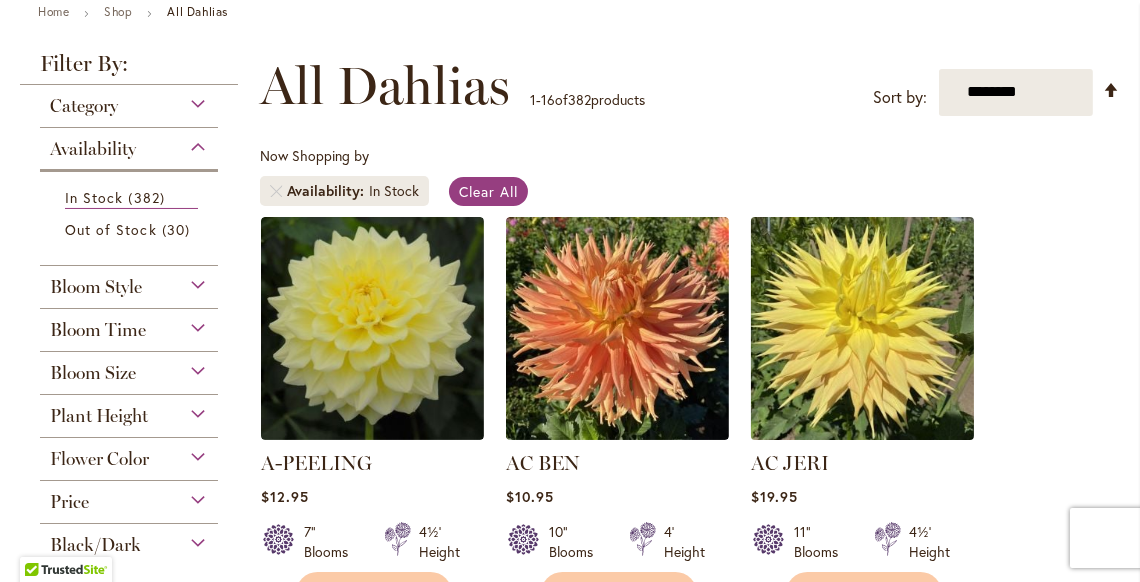 drag, startPoint x: 756, startPoint y: 297, endPoint x: 769, endPoint y: 269, distance: 30.870699 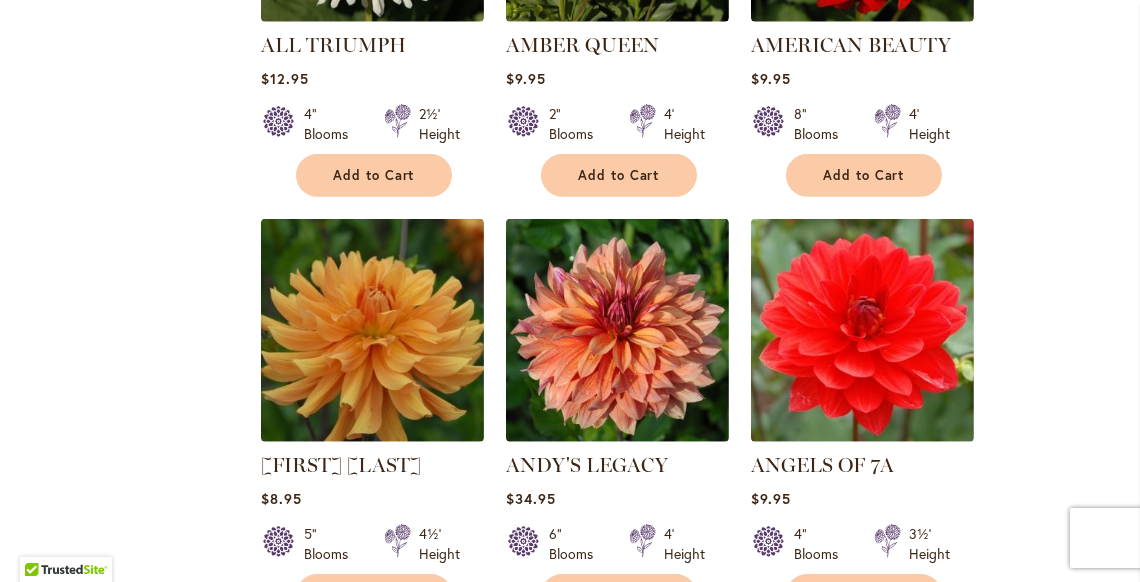 scroll, scrollTop: 1520, scrollLeft: 0, axis: vertical 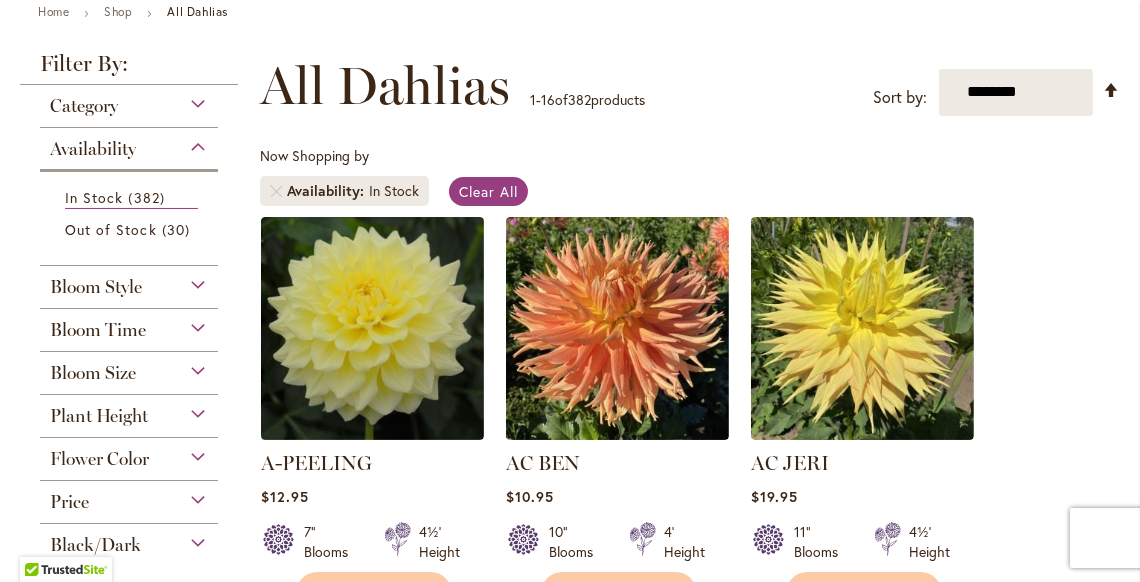 click on "Bloom Style" at bounding box center [129, 282] 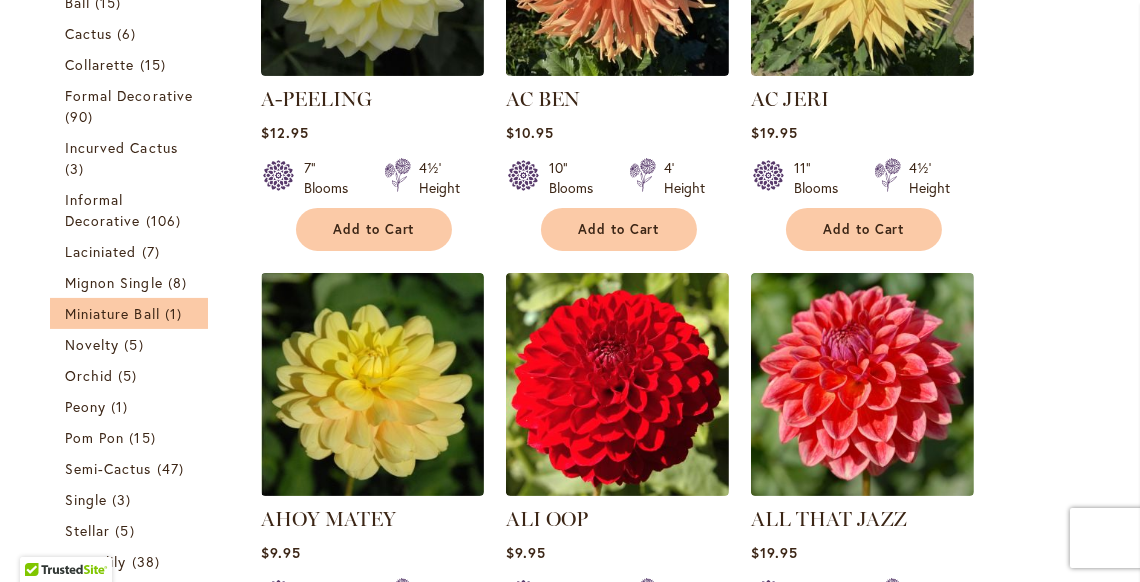 scroll, scrollTop: 583, scrollLeft: 0, axis: vertical 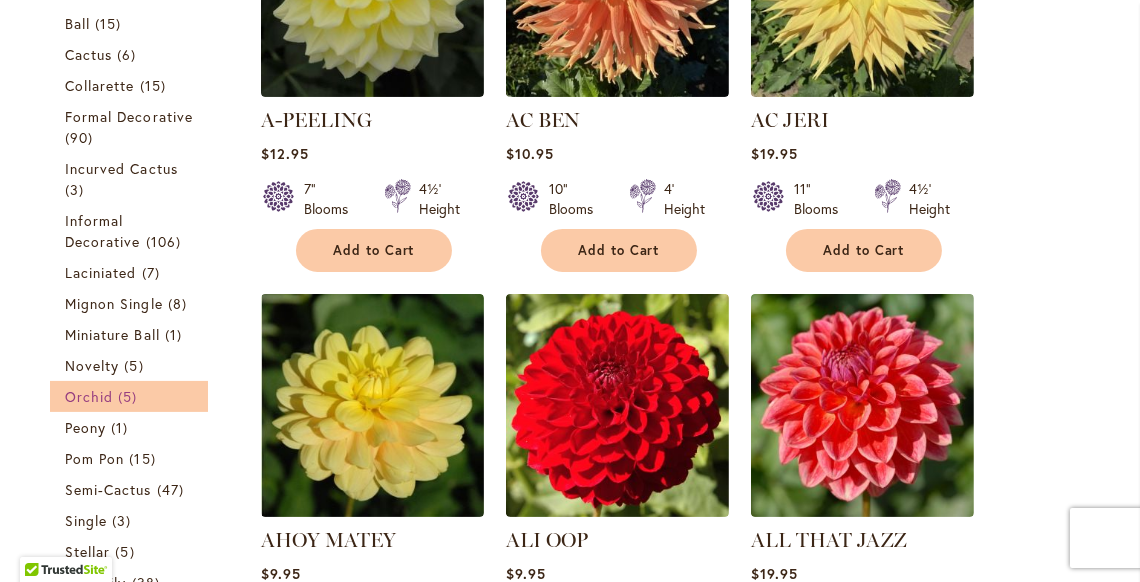 click on "Orchid" at bounding box center (89, 396) 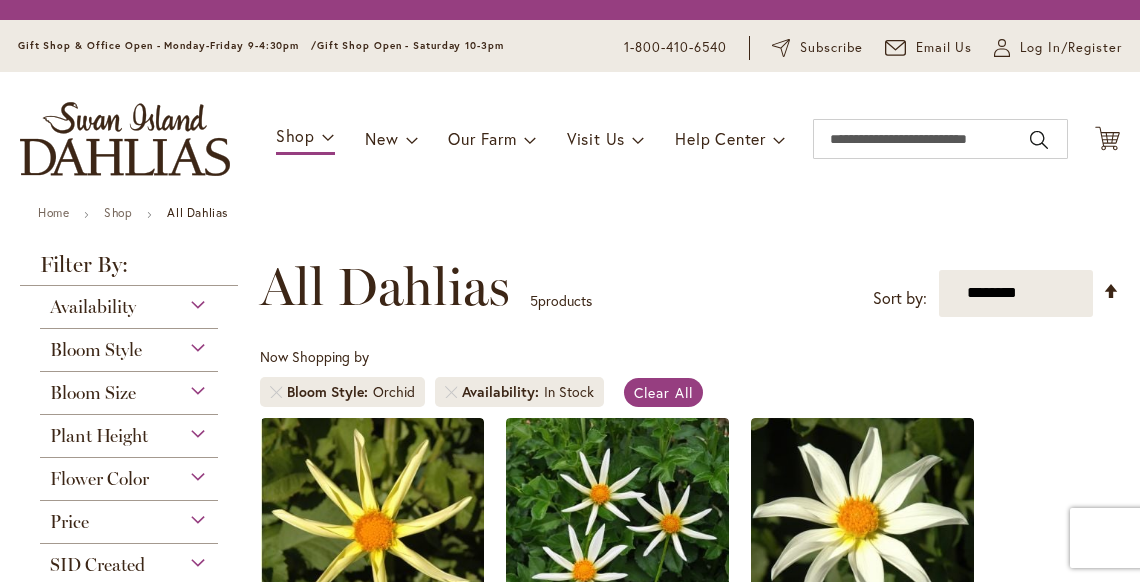 scroll, scrollTop: 0, scrollLeft: 0, axis: both 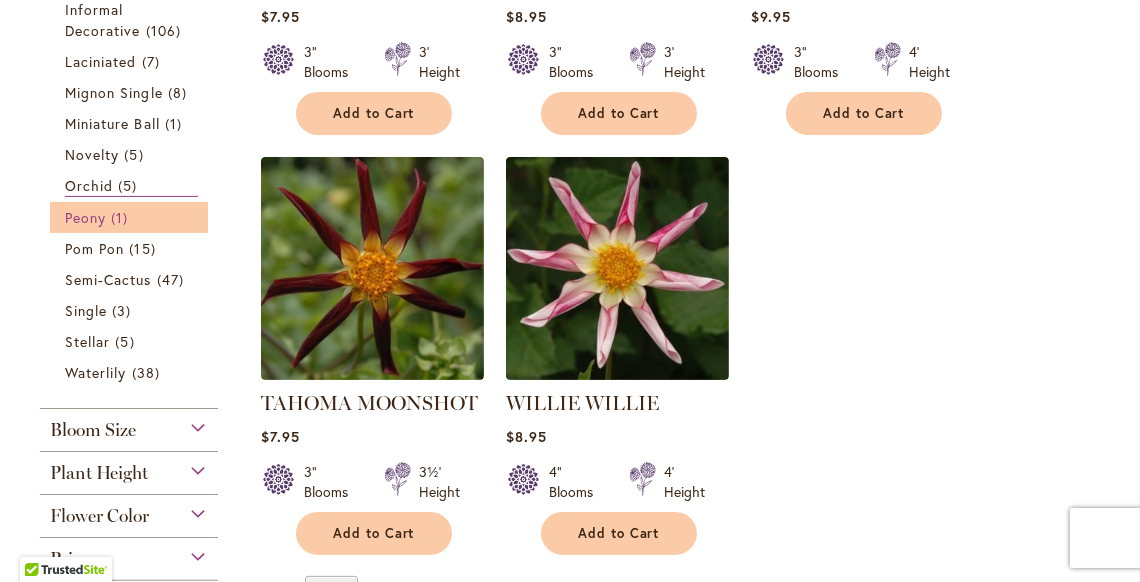 click on "1
item" at bounding box center (122, 217) 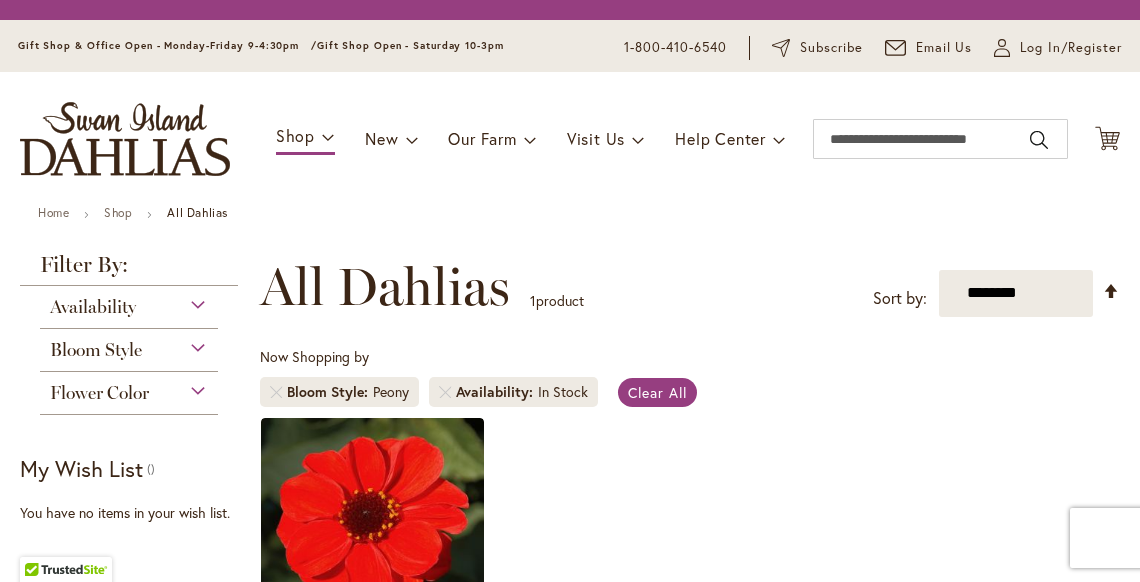 scroll, scrollTop: 0, scrollLeft: 0, axis: both 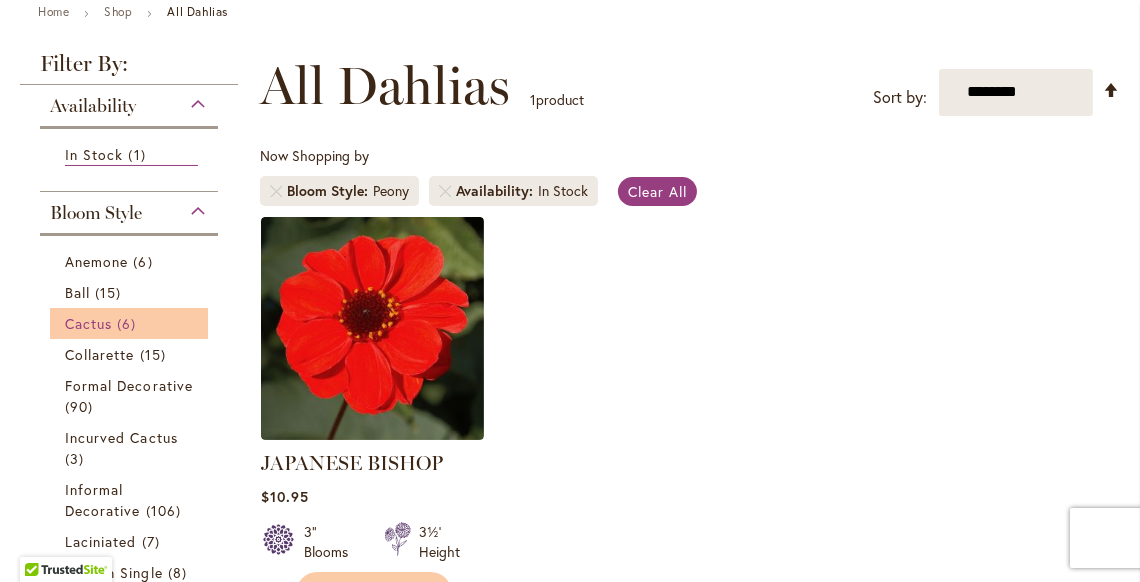 click on "Cactus
6
items" at bounding box center (131, 323) 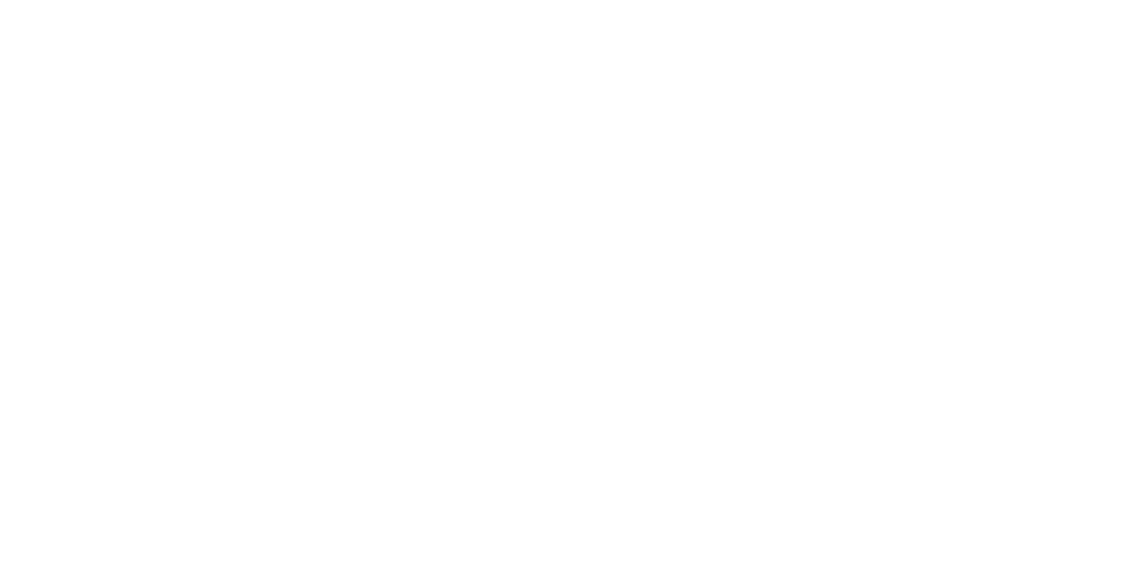 scroll, scrollTop: 0, scrollLeft: 0, axis: both 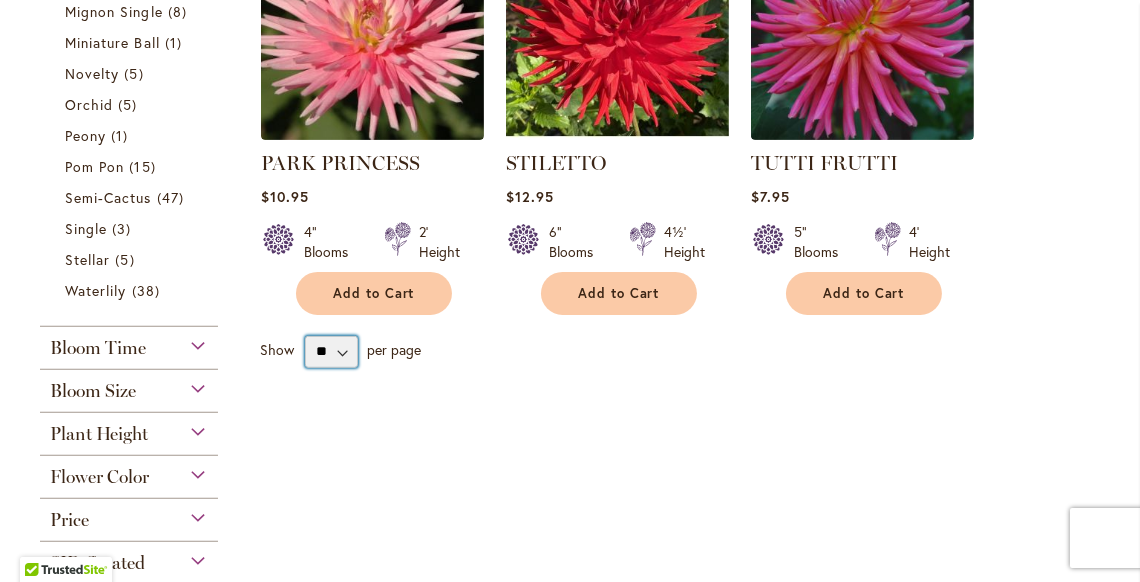 click on "**
**
**
**" at bounding box center [331, 352] 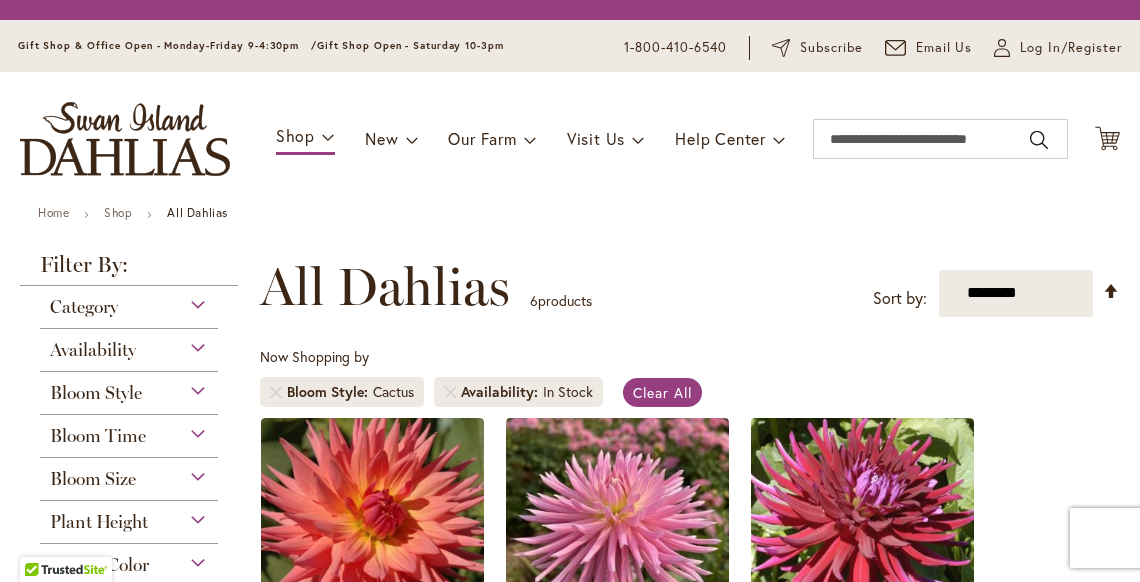 scroll, scrollTop: 0, scrollLeft: 0, axis: both 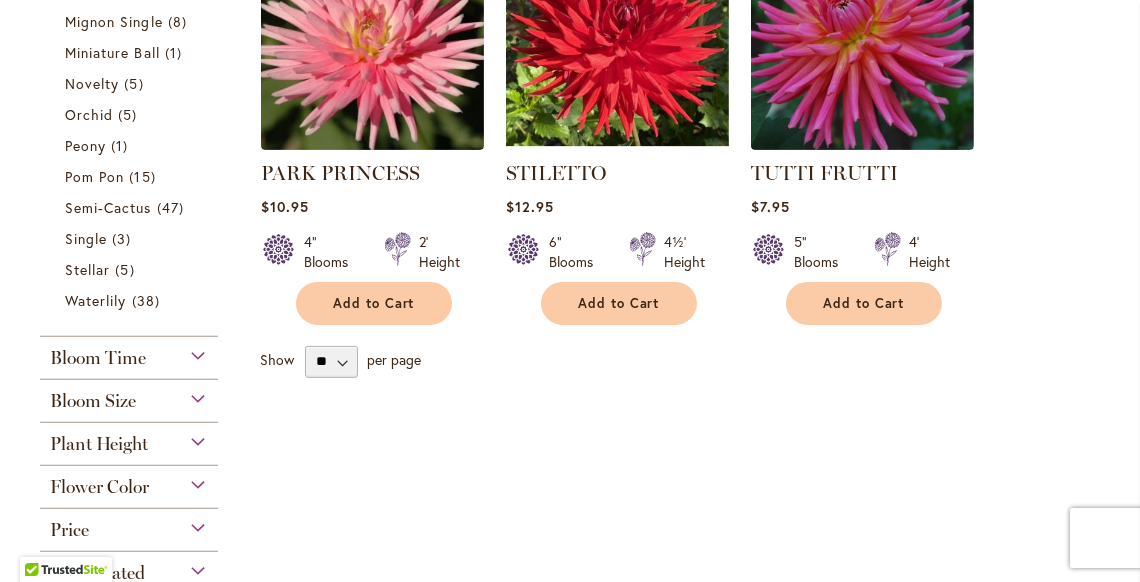 drag, startPoint x: 233, startPoint y: 294, endPoint x: 602, endPoint y: 390, distance: 381.28336 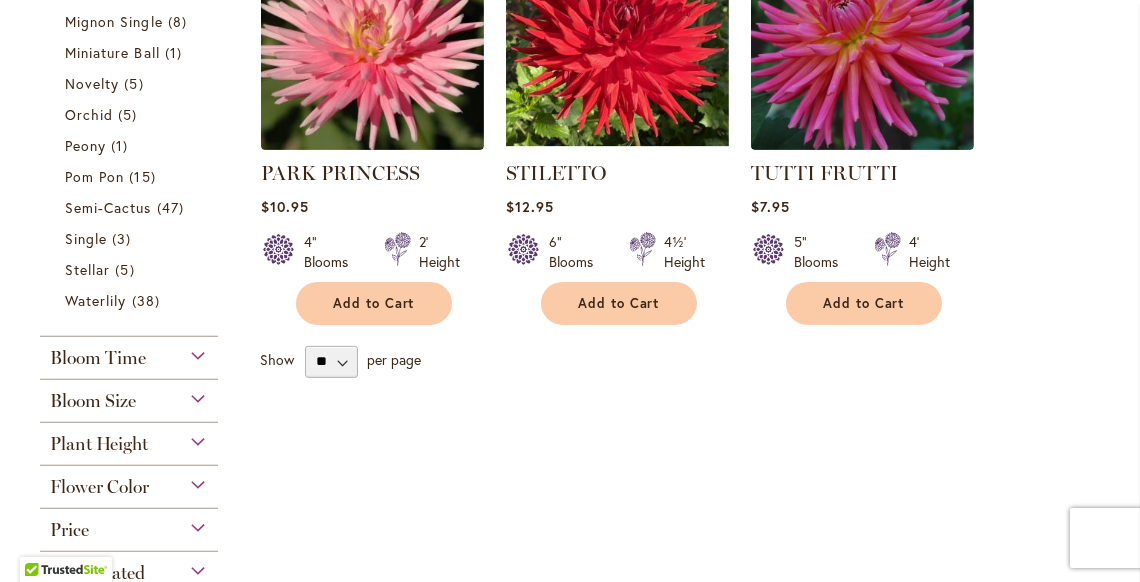 scroll, scrollTop: 870, scrollLeft: 0, axis: vertical 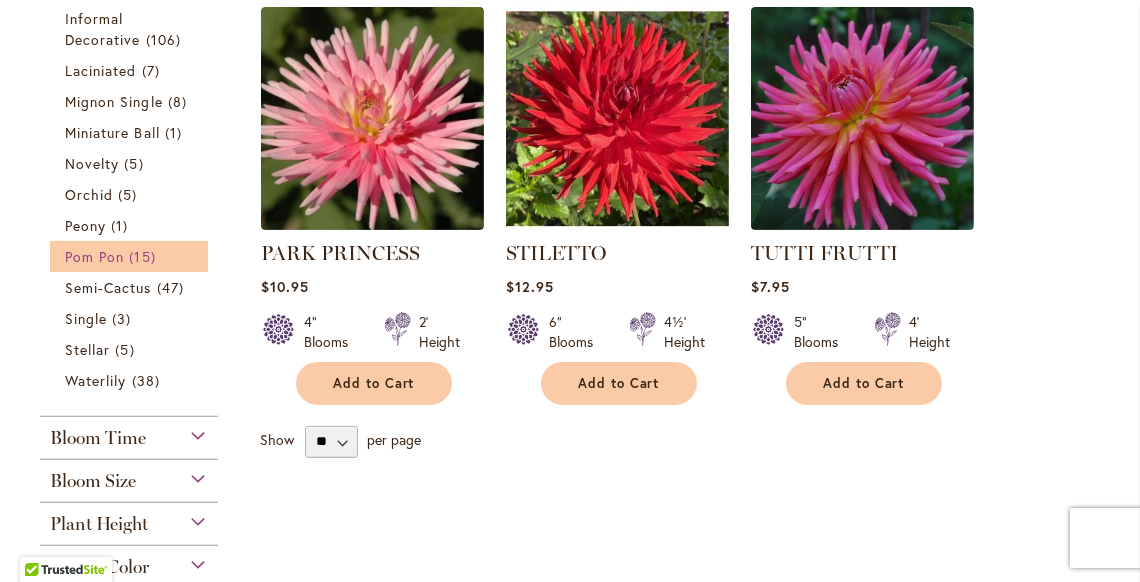 click on "15
items" at bounding box center [144, 256] 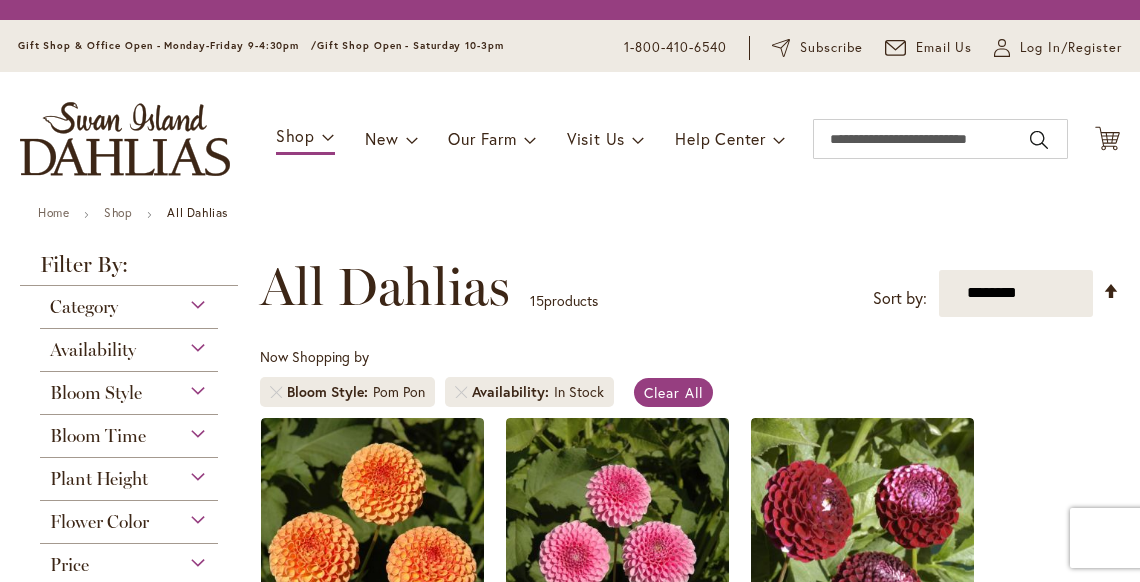 scroll, scrollTop: 0, scrollLeft: 0, axis: both 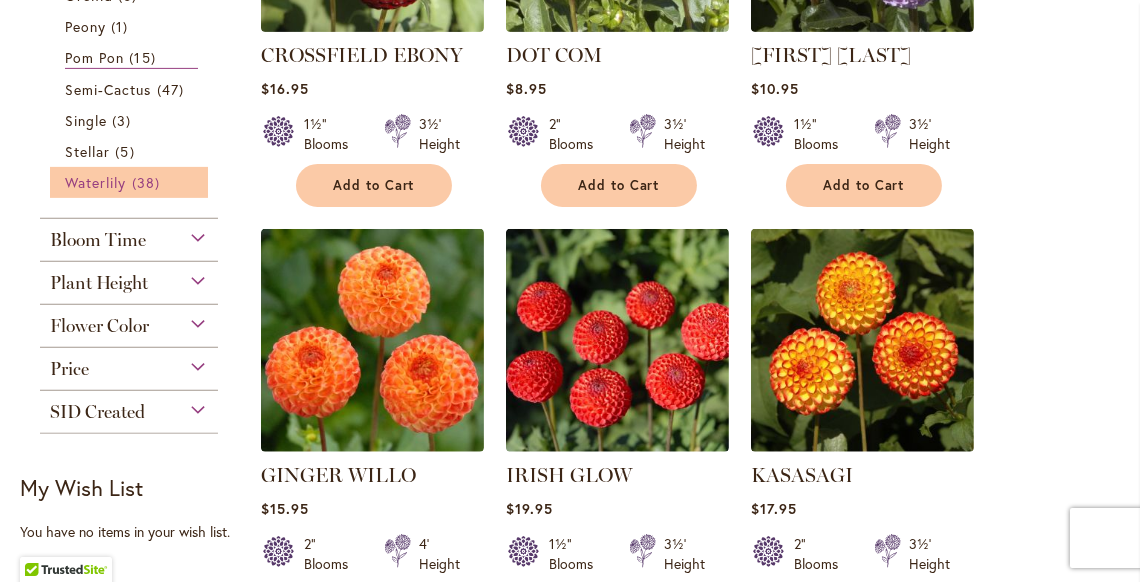 click on "Waterlily
38
items" at bounding box center (131, 182) 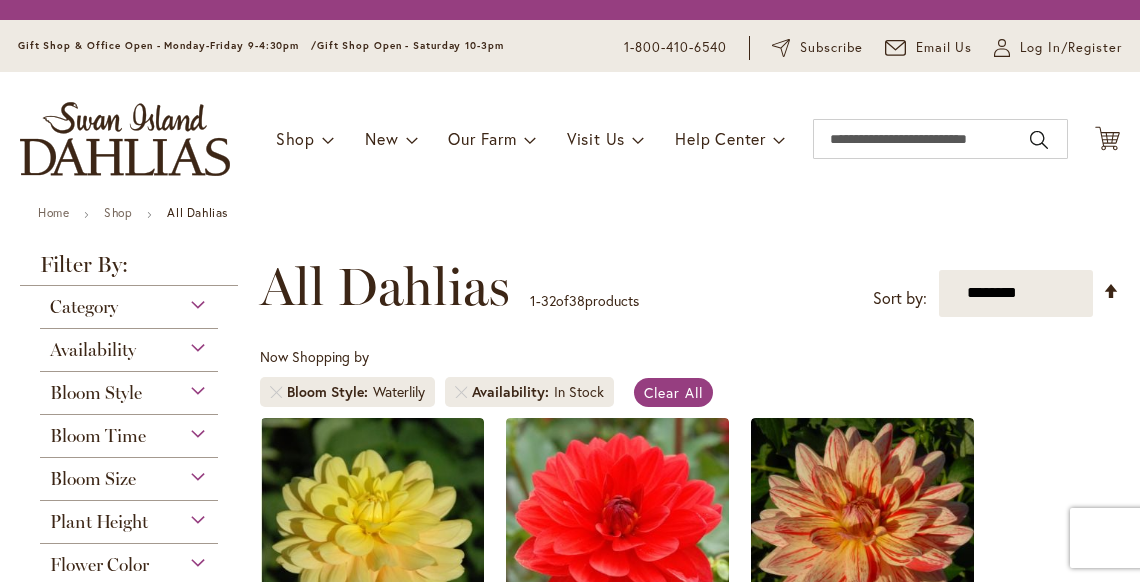 scroll, scrollTop: 0, scrollLeft: 0, axis: both 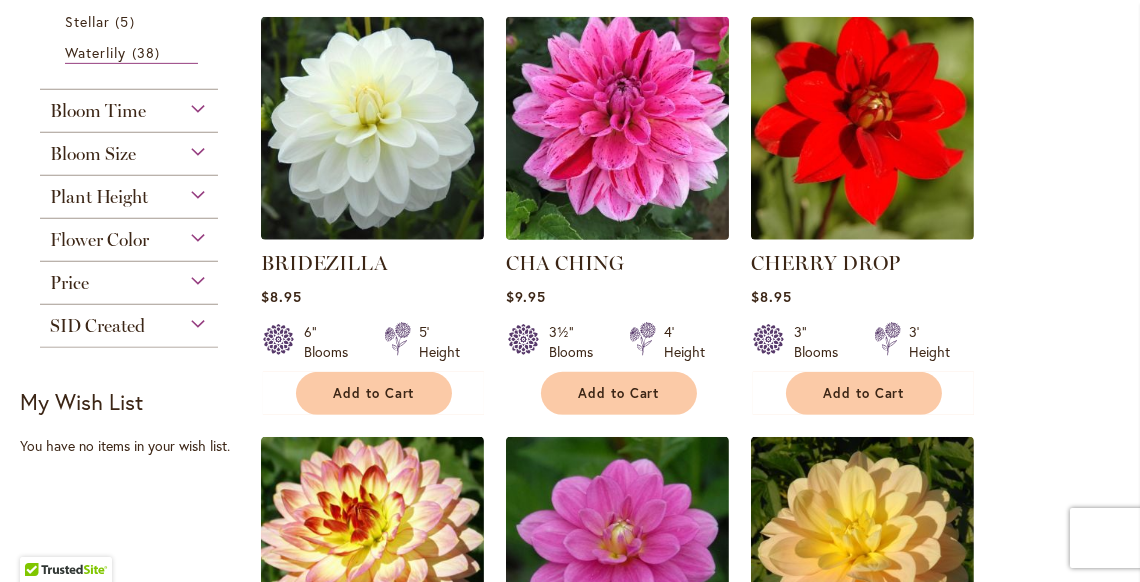 drag, startPoint x: 576, startPoint y: 189, endPoint x: 566, endPoint y: 184, distance: 11.18034 